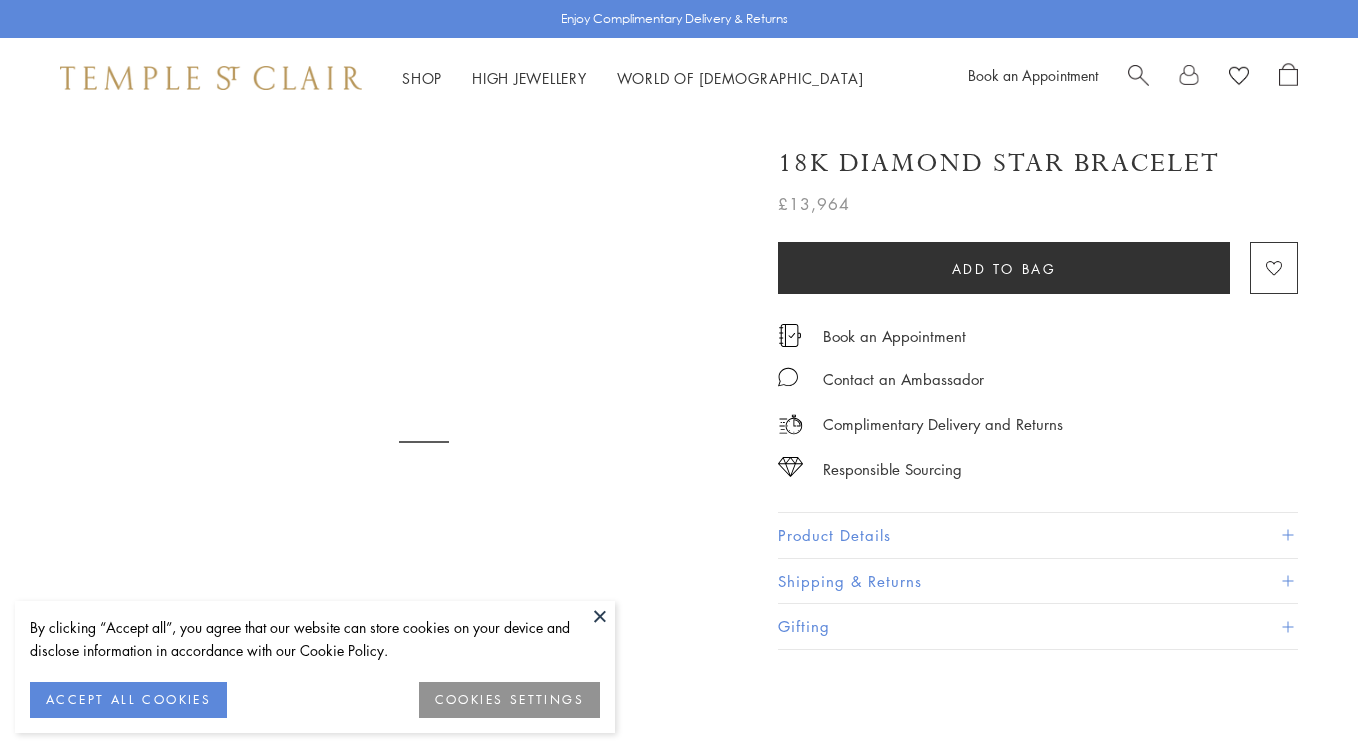 scroll, scrollTop: 0, scrollLeft: 0, axis: both 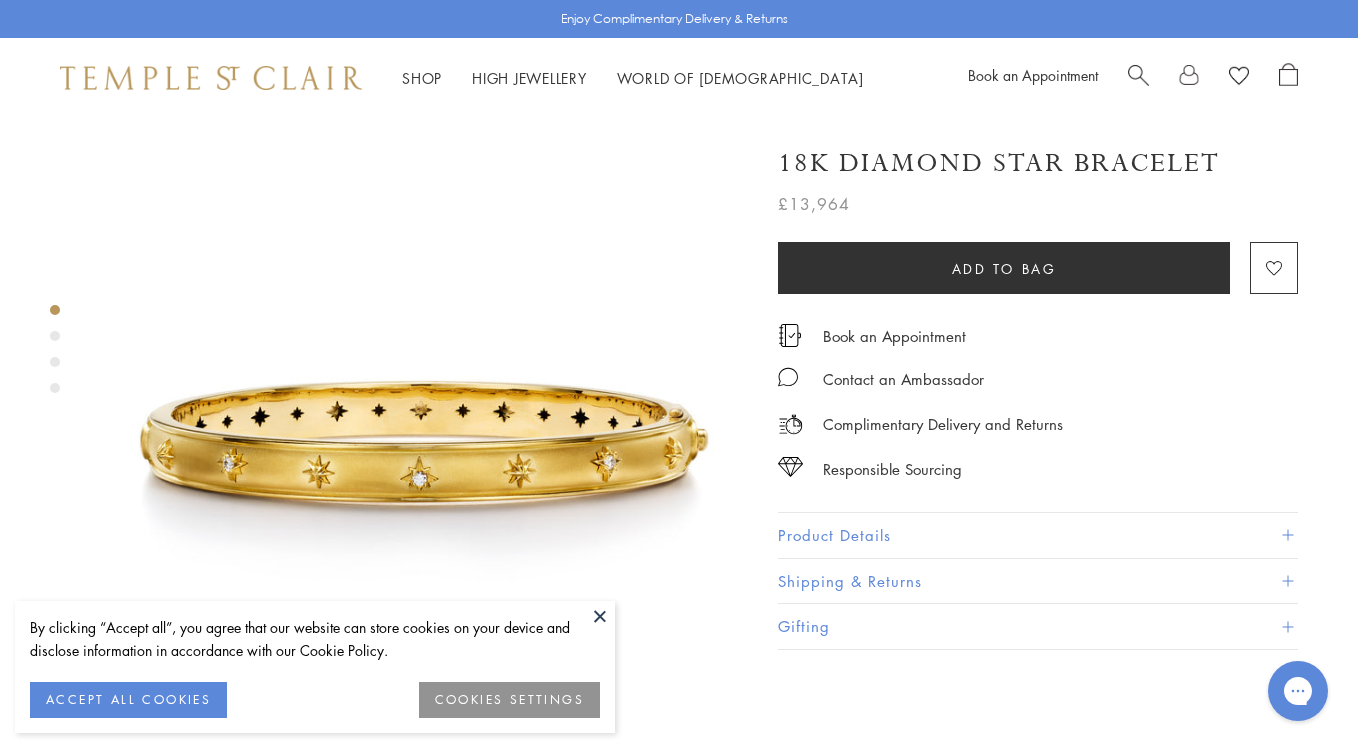click on "Product Details" at bounding box center (1038, 535) 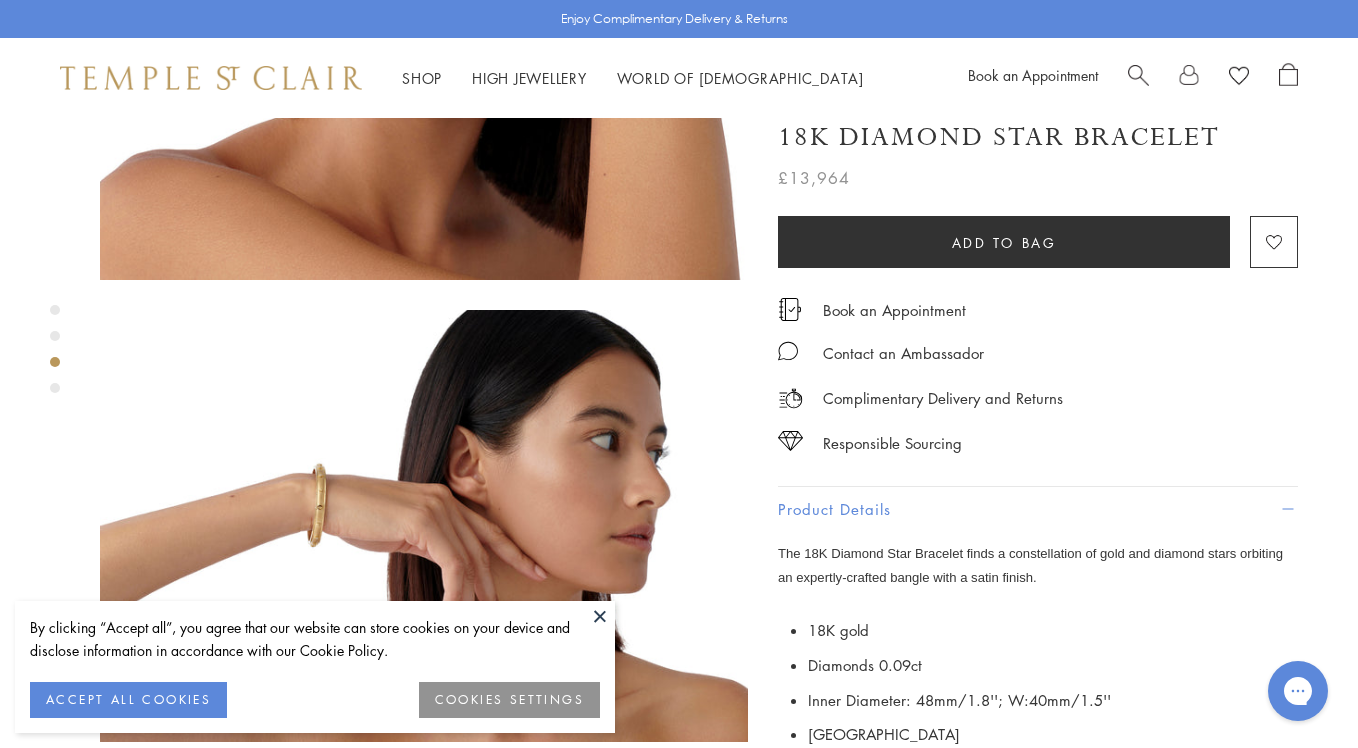 scroll, scrollTop: 1165, scrollLeft: 0, axis: vertical 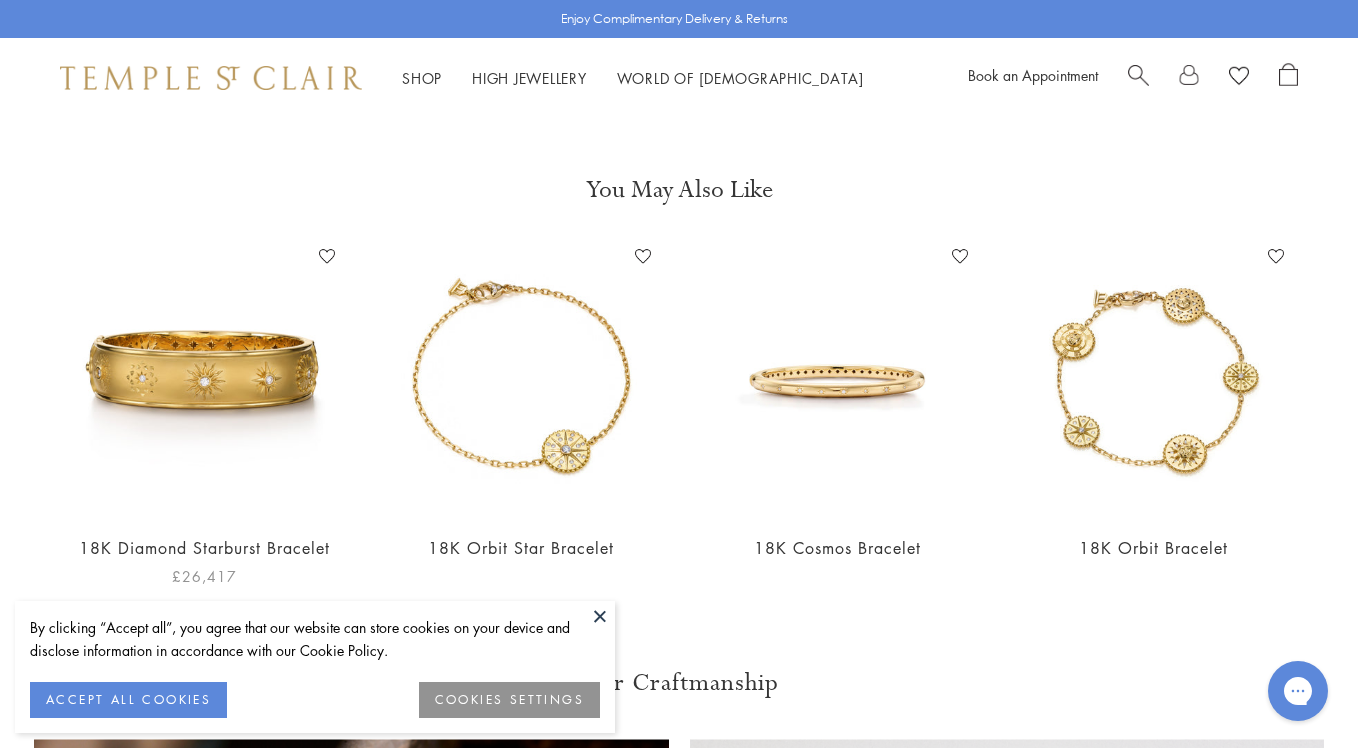click at bounding box center (204, 379) 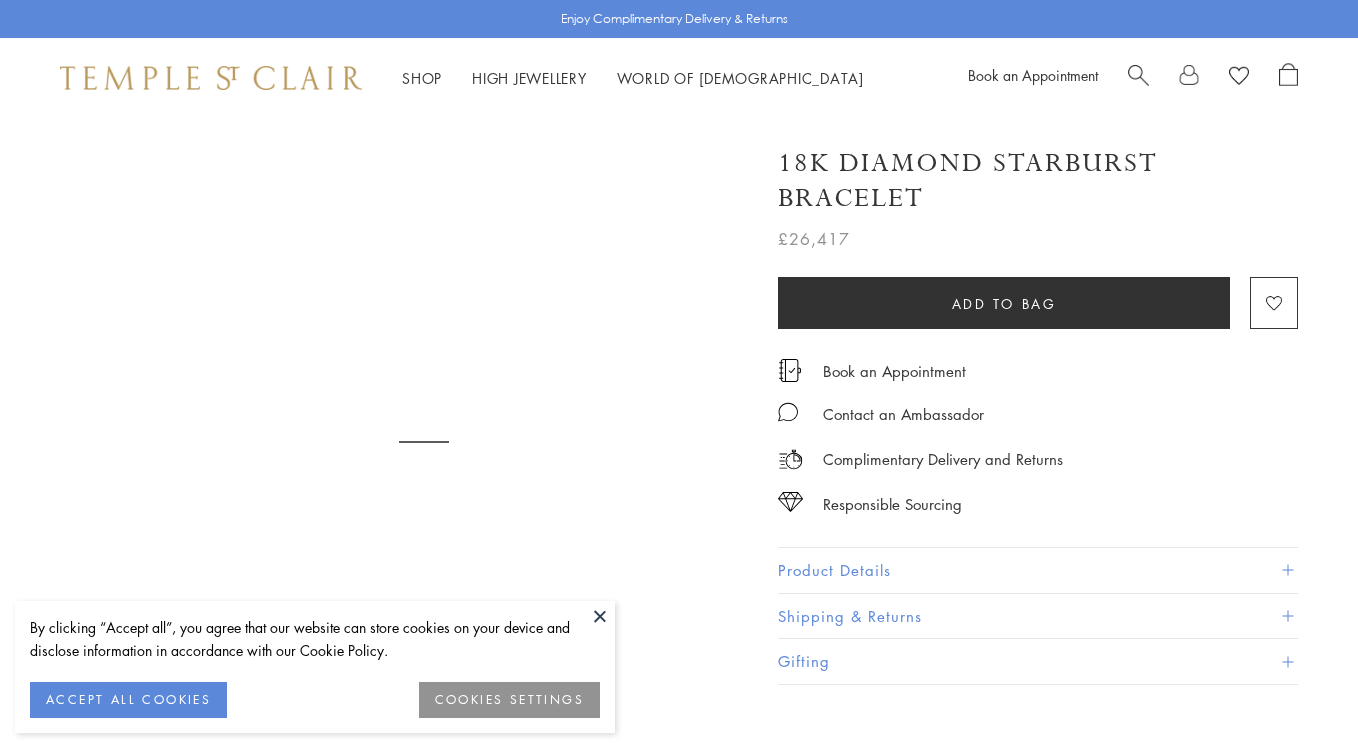 scroll, scrollTop: 0, scrollLeft: 0, axis: both 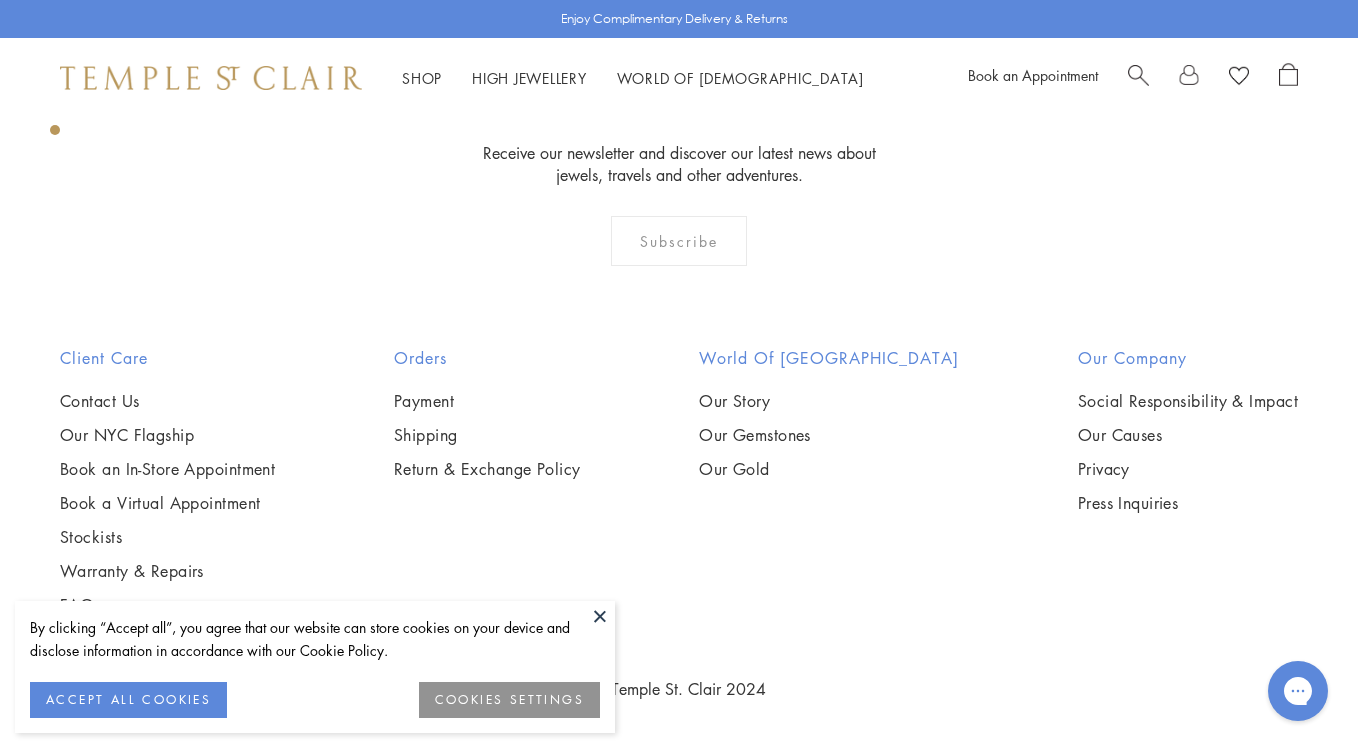 click at bounding box center [521, -958] 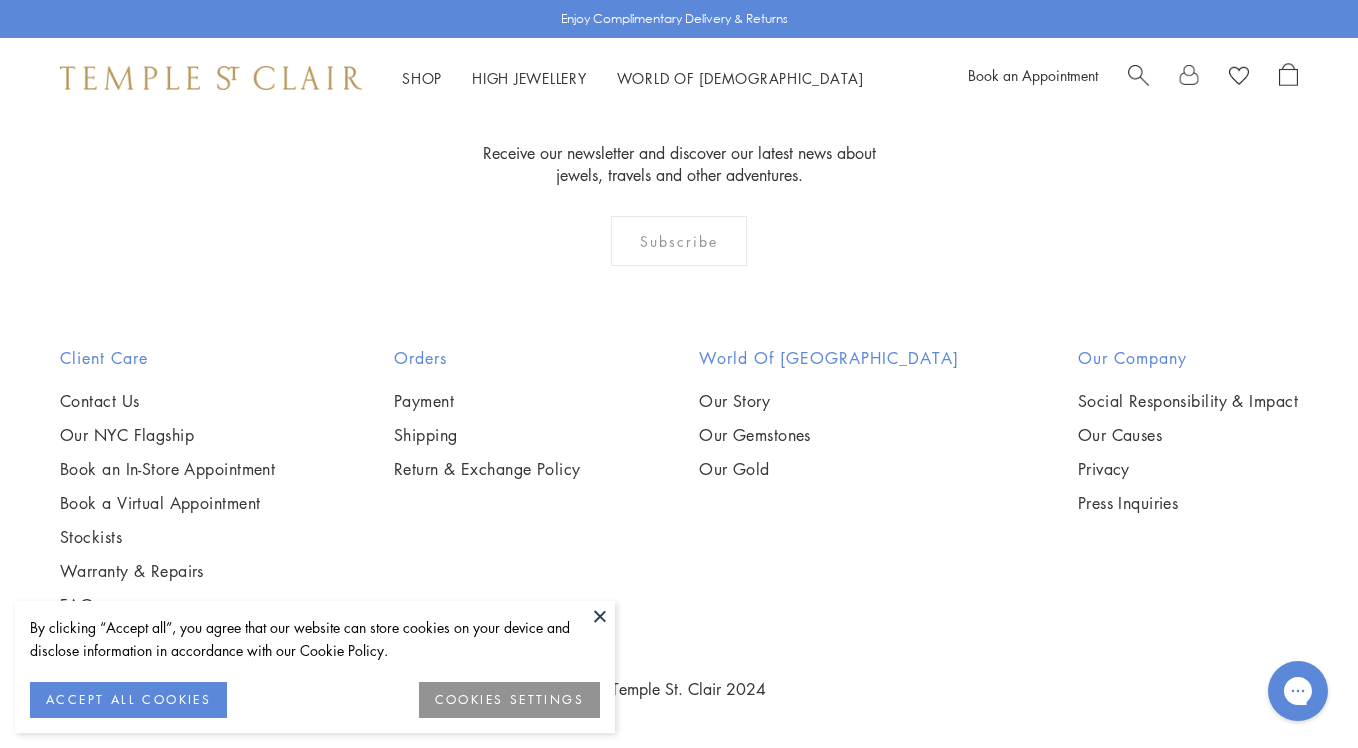 scroll, scrollTop: 5635, scrollLeft: 0, axis: vertical 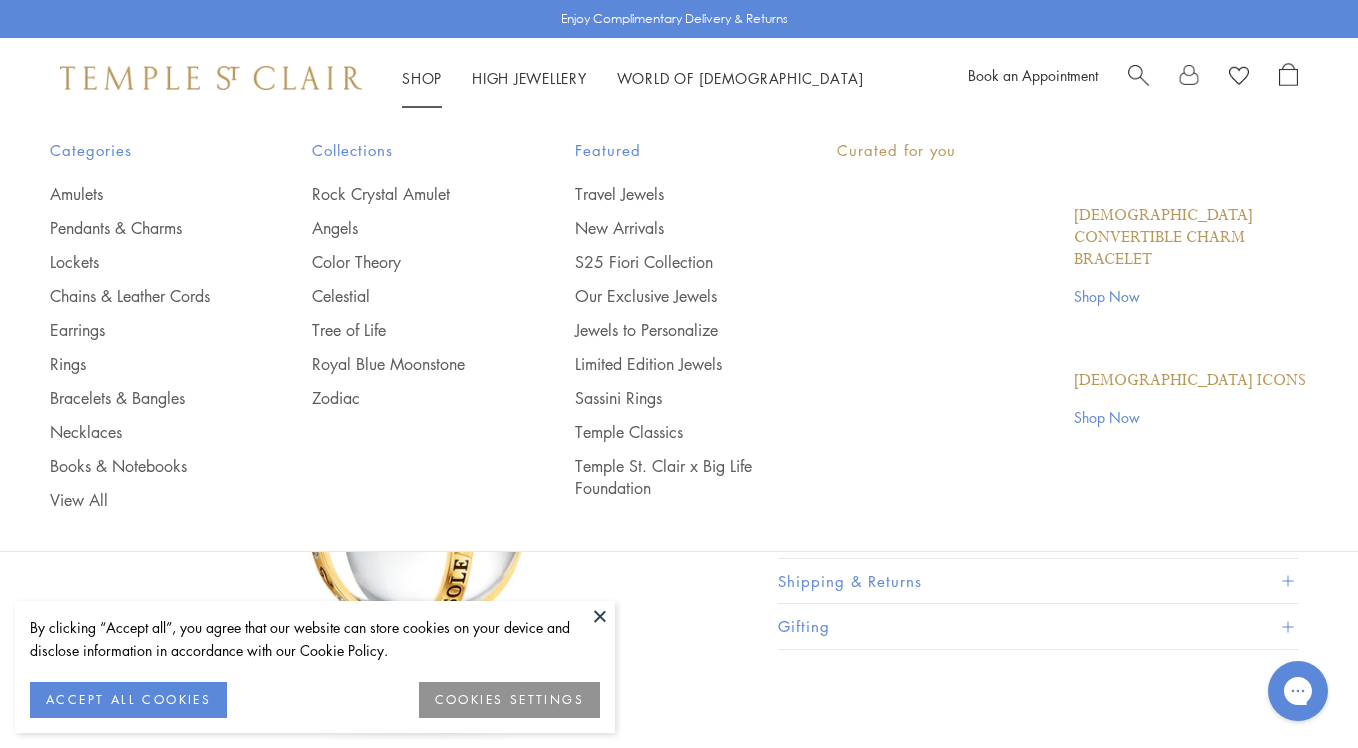 click on "Shop Shop" at bounding box center (422, 78) 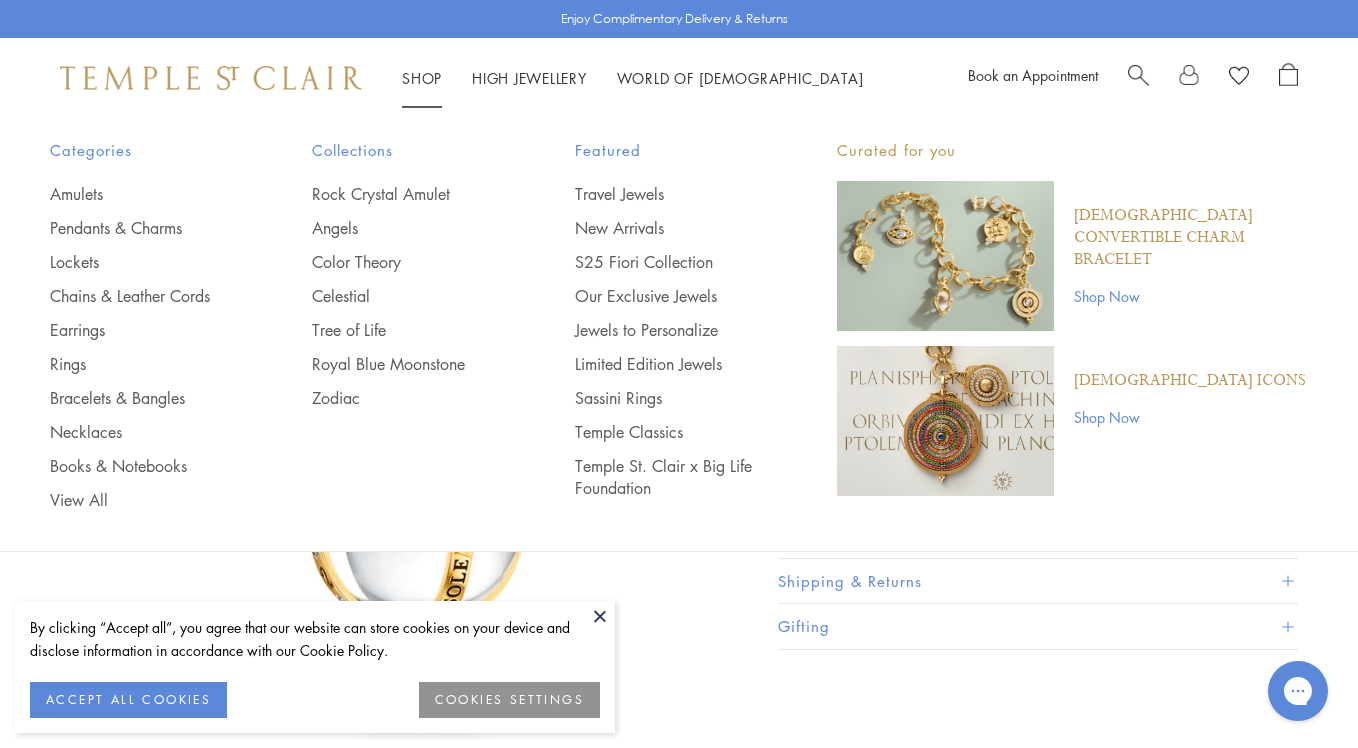 scroll, scrollTop: 0, scrollLeft: 0, axis: both 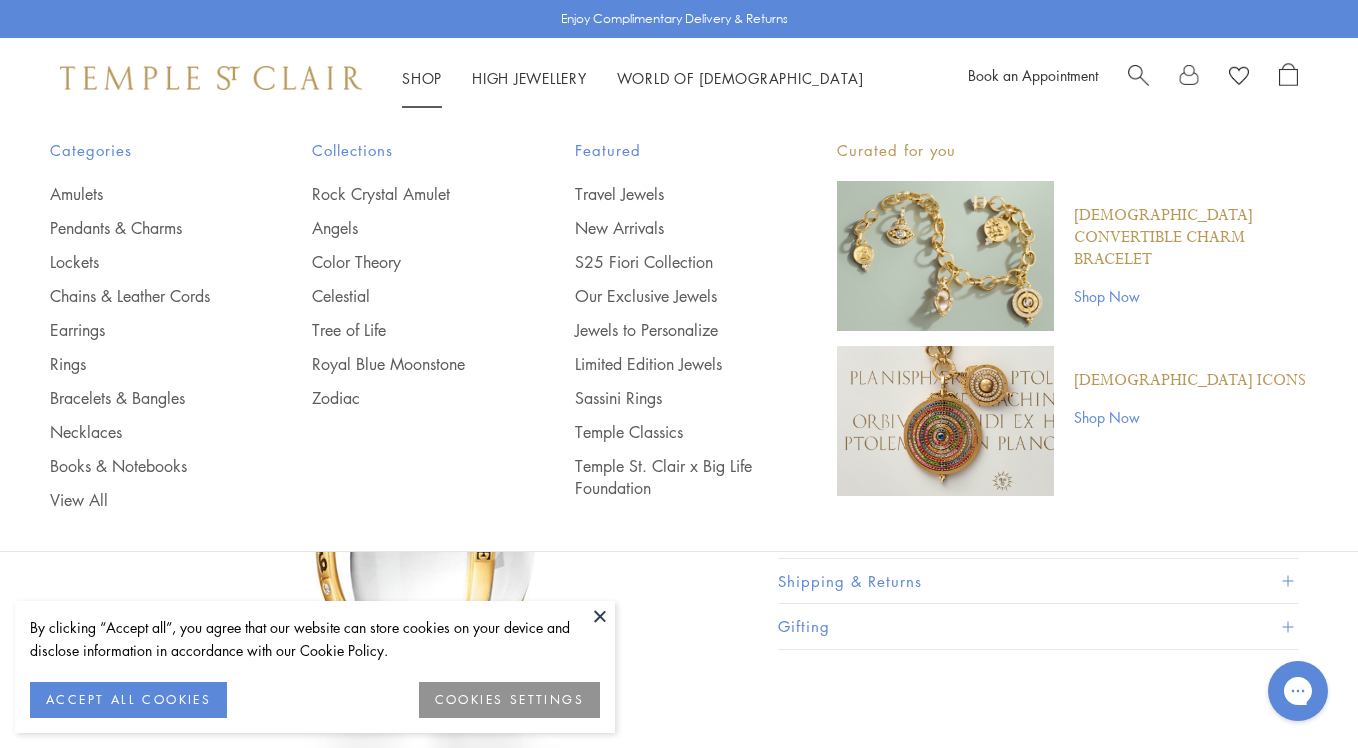 click on "Shop Shop
Categories Amulets   Pendants & Charms   Lockets   Chains & Leather Cords   Earrings   Rings   Bracelets & Bangles   Necklaces   Books & Notebooks   View All   Collections Rock Crystal Amulet   Angels   Color Theory   Celestial   Tree of Life   Royal Blue Moonstone   Zodiac   Featured Travel Jewels   New Arrivals   S25 Fiori Collection   Our Exclusive Jewels   Jewels to Personalize   Limited Edition Jewels   Sassini Rings   Temple Classics   Temple St. Clair x Big Life Foundation    Curated for you
Temple Convertible Charm Bracelet Shop Now" at bounding box center (422, 78) 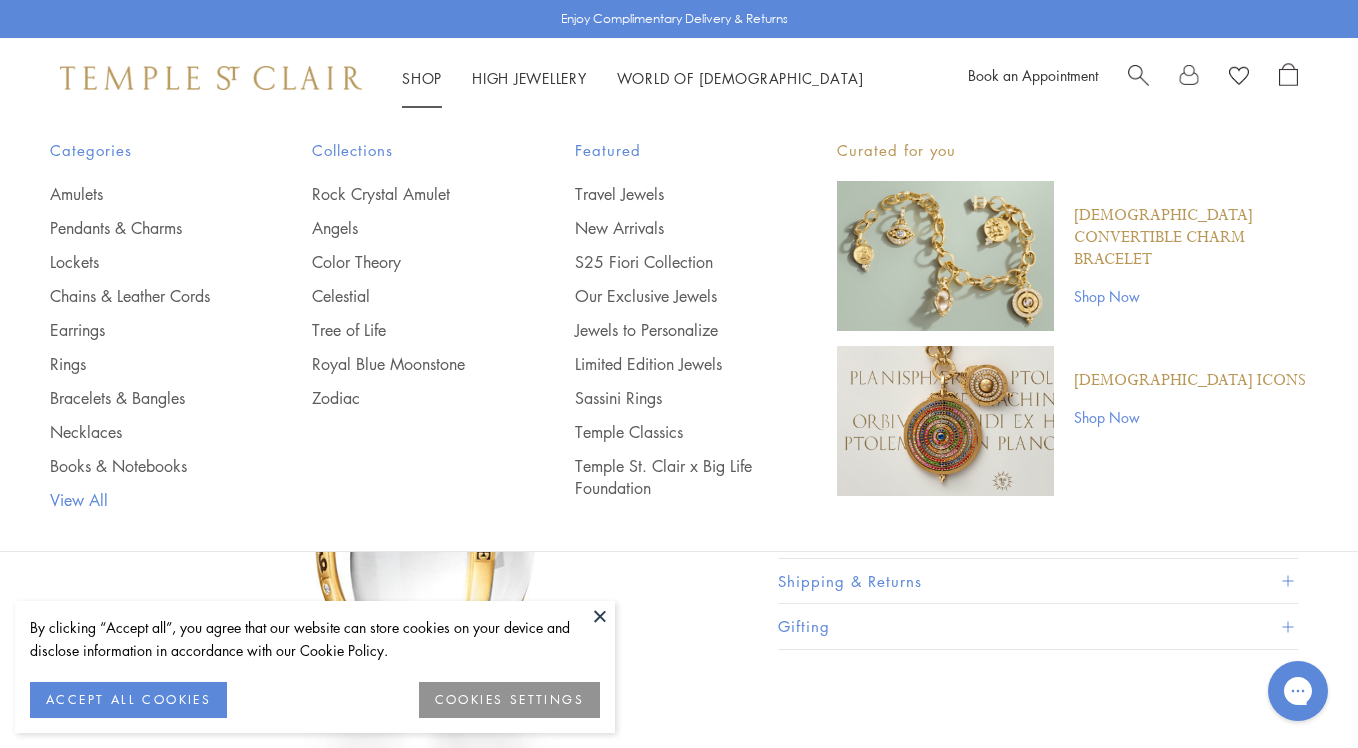 click on "View All" at bounding box center (141, 500) 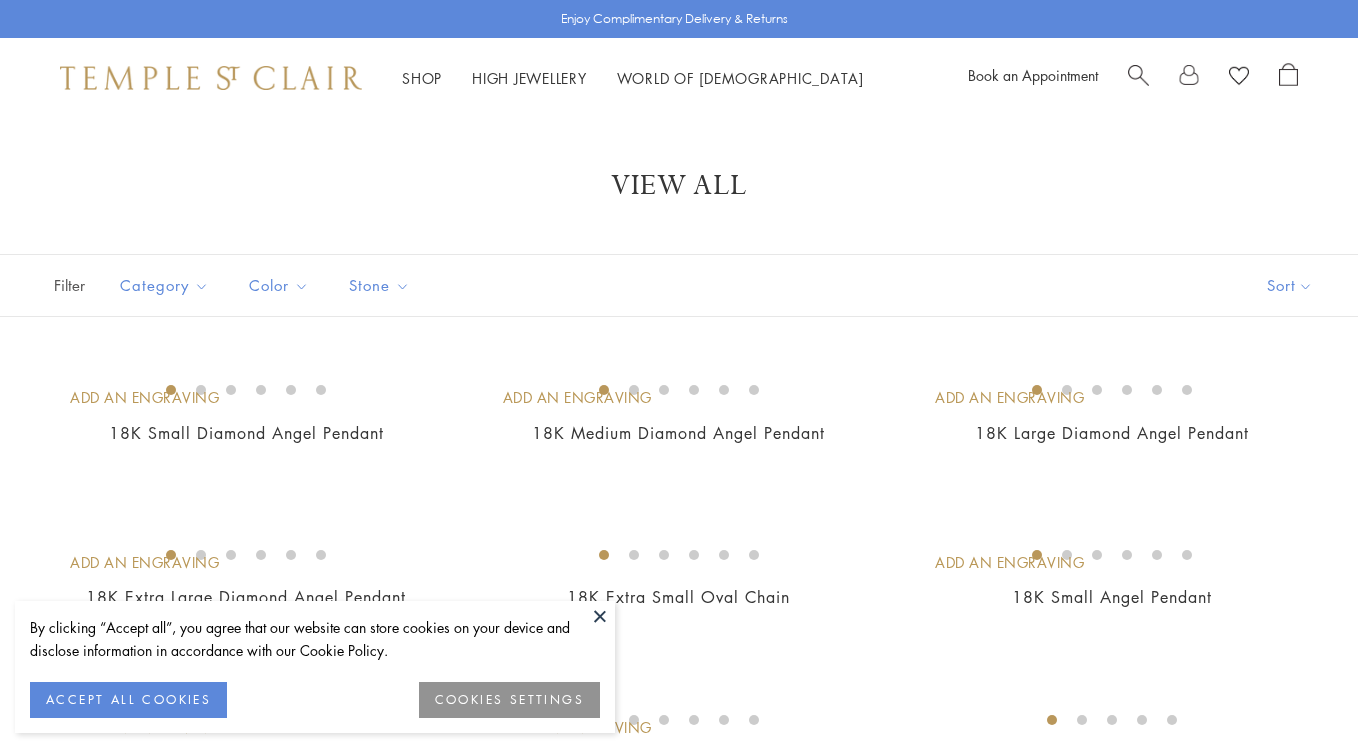 scroll, scrollTop: 0, scrollLeft: 0, axis: both 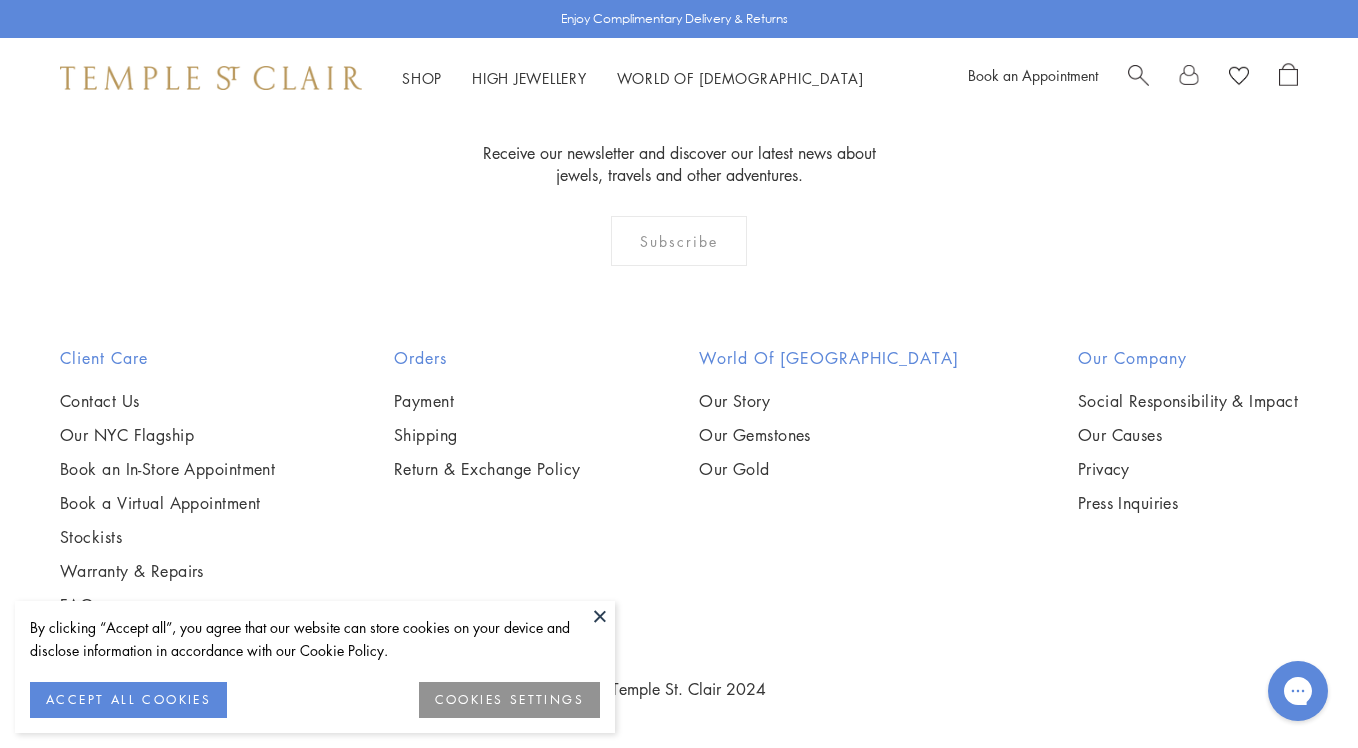 click on "3" at bounding box center (646, -83) 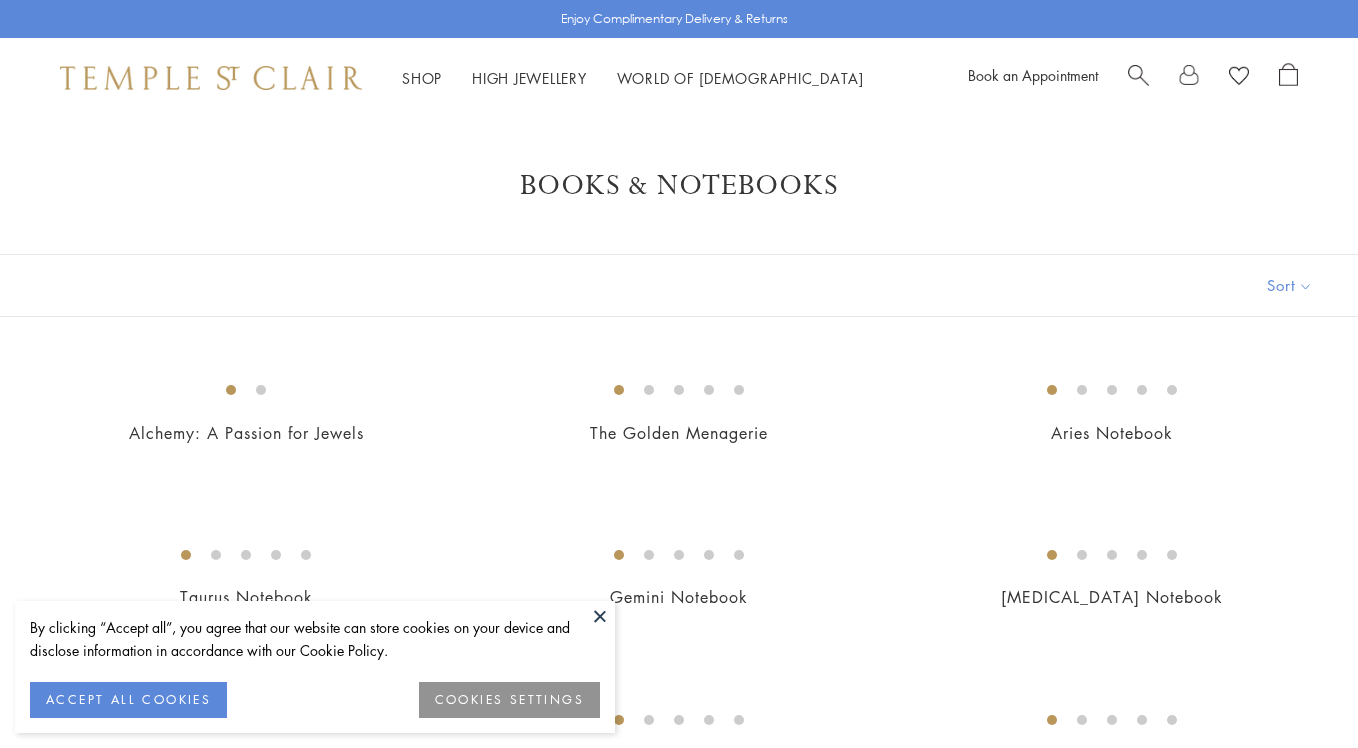 scroll, scrollTop: 0, scrollLeft: 0, axis: both 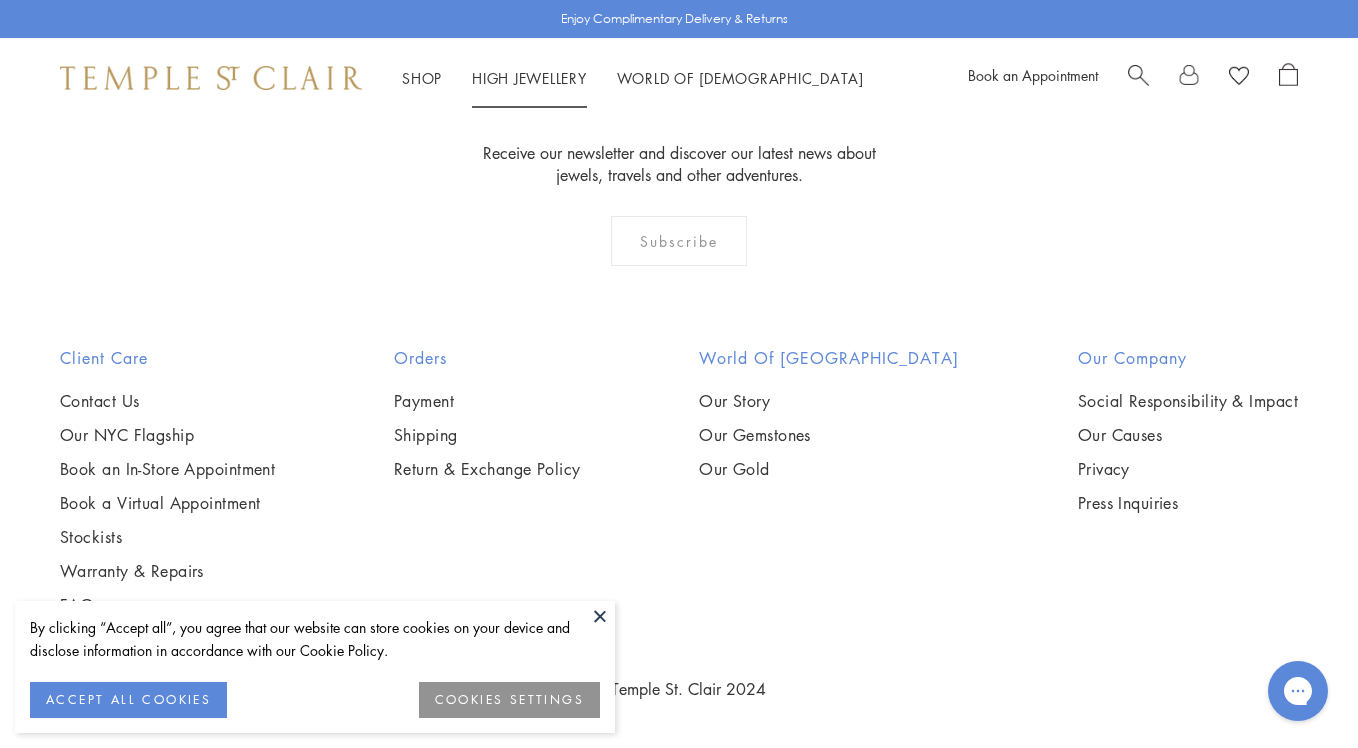 click on "High Jewellery High Jewellery" at bounding box center [529, 78] 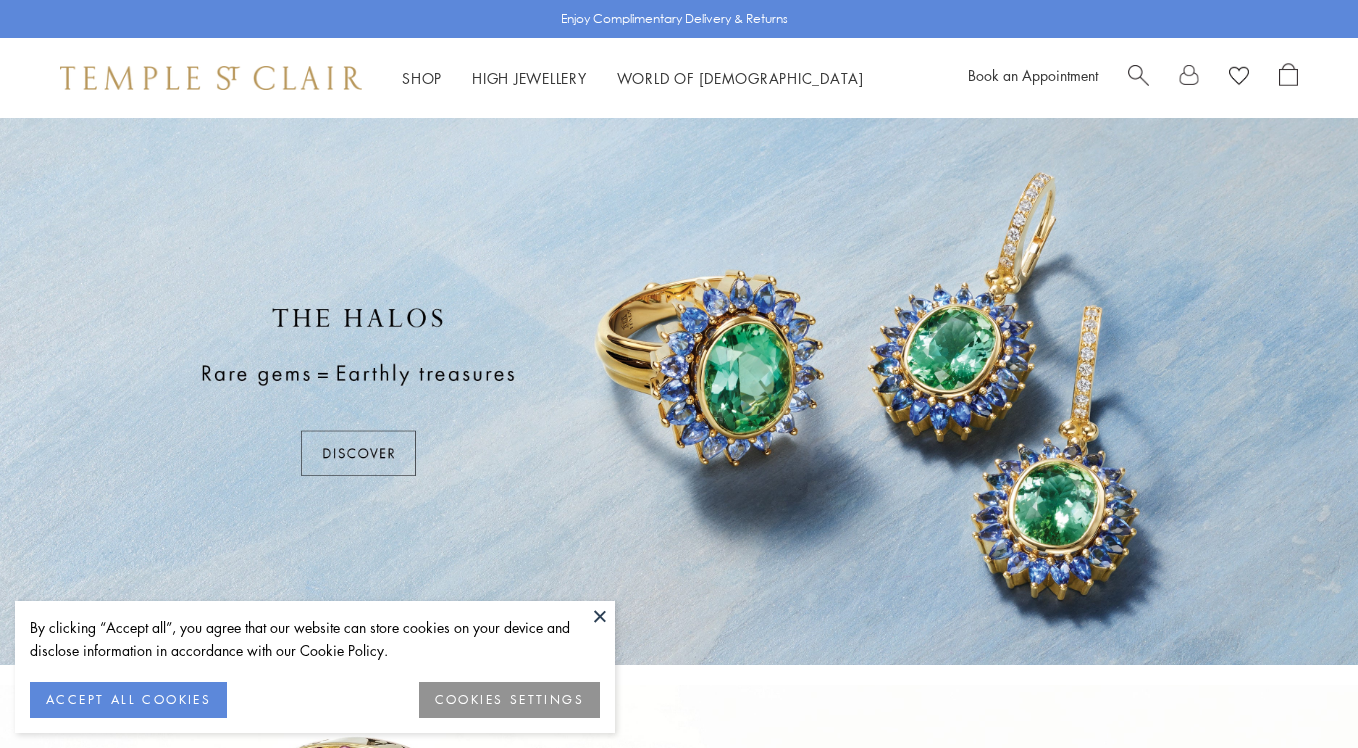 scroll, scrollTop: 0, scrollLeft: 0, axis: both 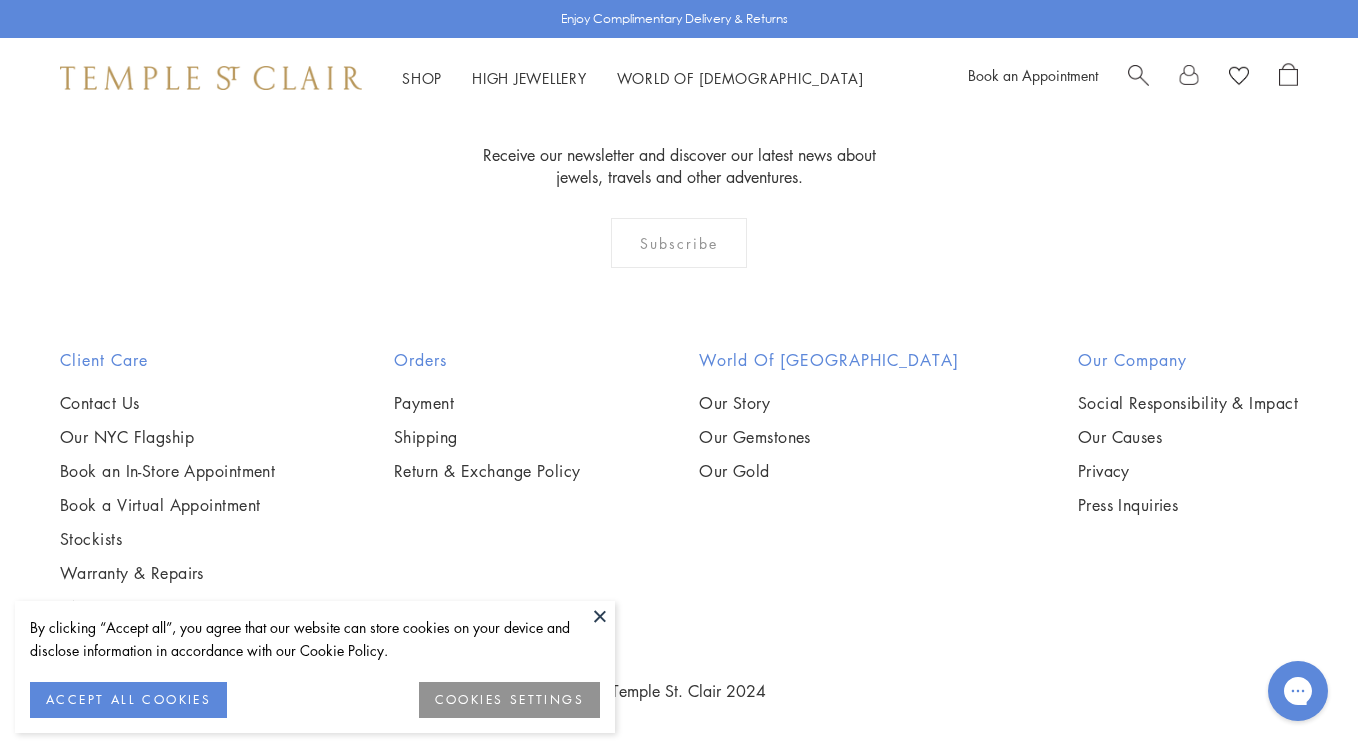 click on "Shop Shop
Categories Amulets   Pendants & Charms   Lockets   Chains & Leather Cords   Earrings   Rings   Bracelets & Bangles   Necklaces   Books & Notebooks   View All   Collections Rock Crystal Amulet   Angels   Color Theory   Celestial   Tree of Life   Royal Blue Moonstone   Zodiac   Featured Travel Jewels   New Arrivals   S25 Fiori Collection   Our Exclusive Jewels   Jewels to Personalize   Limited Edition Jewels   Sassini Rings   Temple Classics   Temple St. Clair x Big Life Foundation    Curated for you
[DEMOGRAPHIC_DATA] Convertible Charm Bracelet Shop Now" at bounding box center [679, 78] 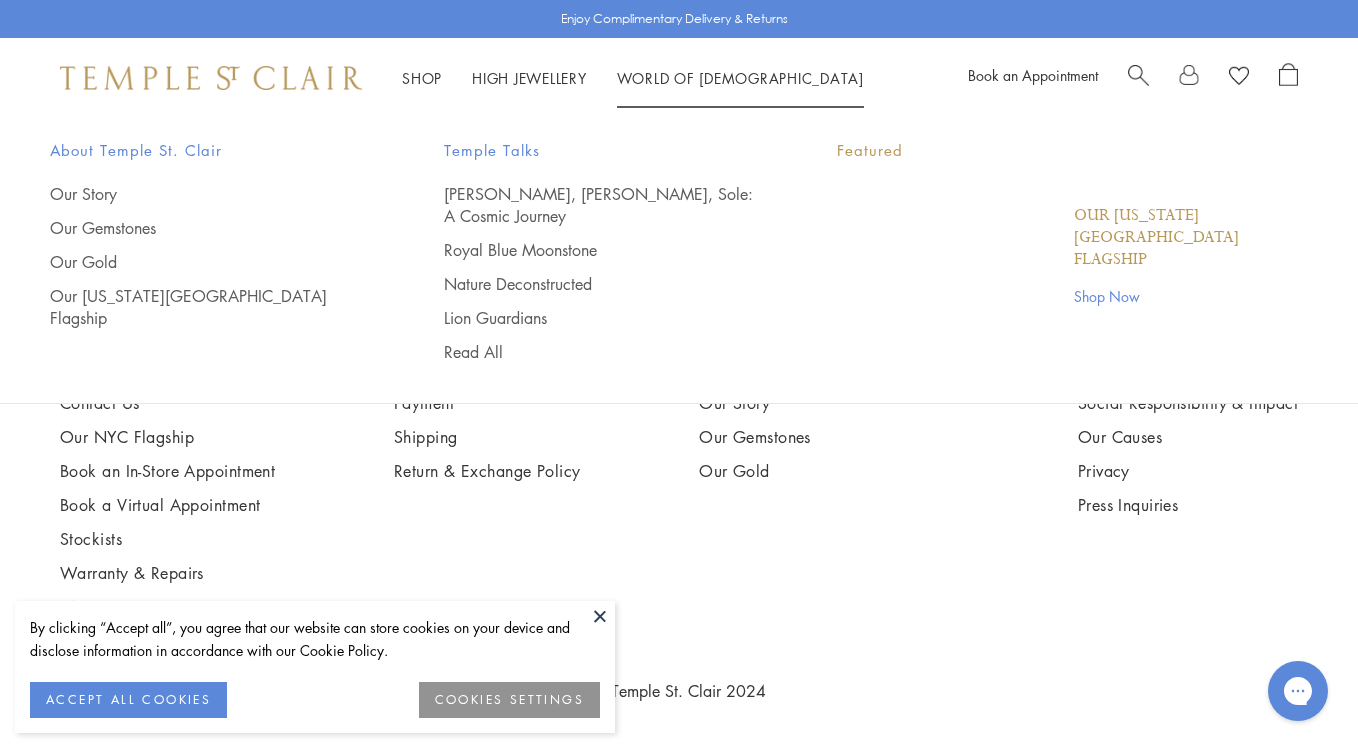 click on "World of Temple World of Temple" at bounding box center [740, 78] 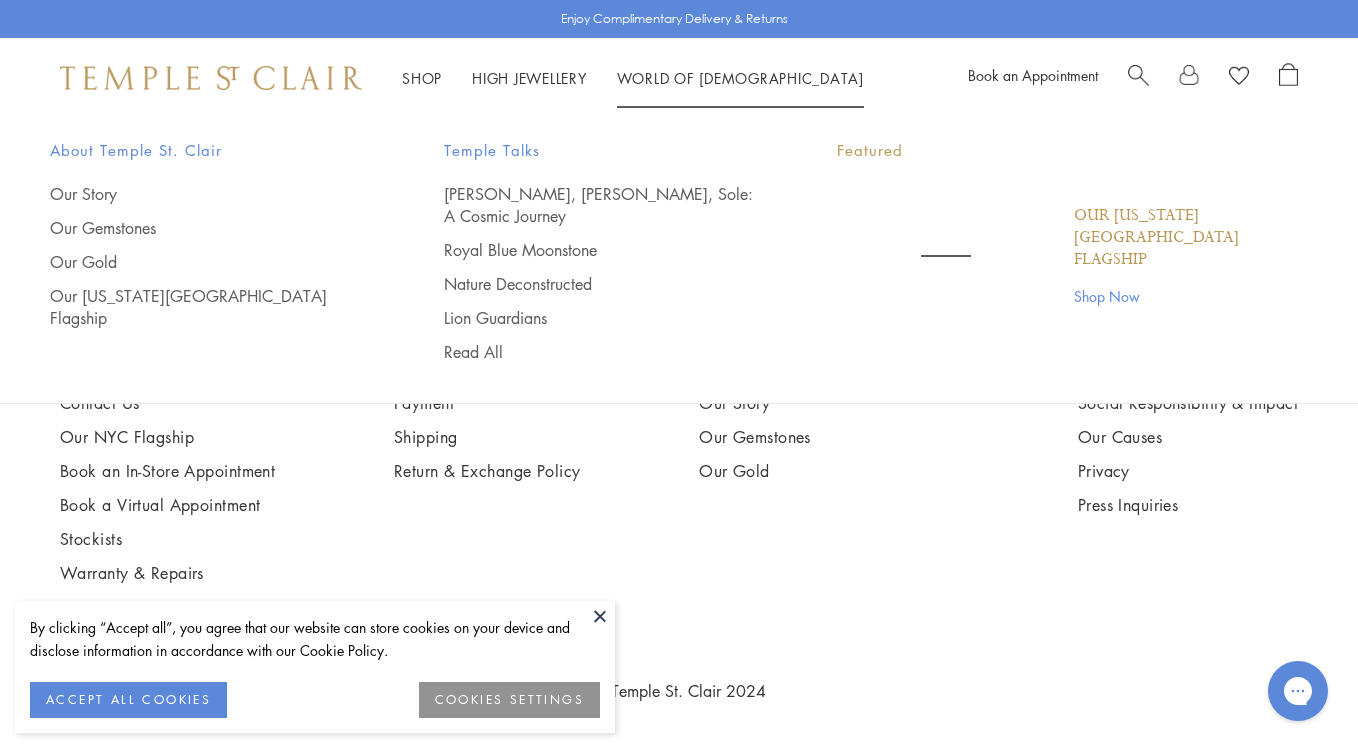 scroll, scrollTop: 0, scrollLeft: 0, axis: both 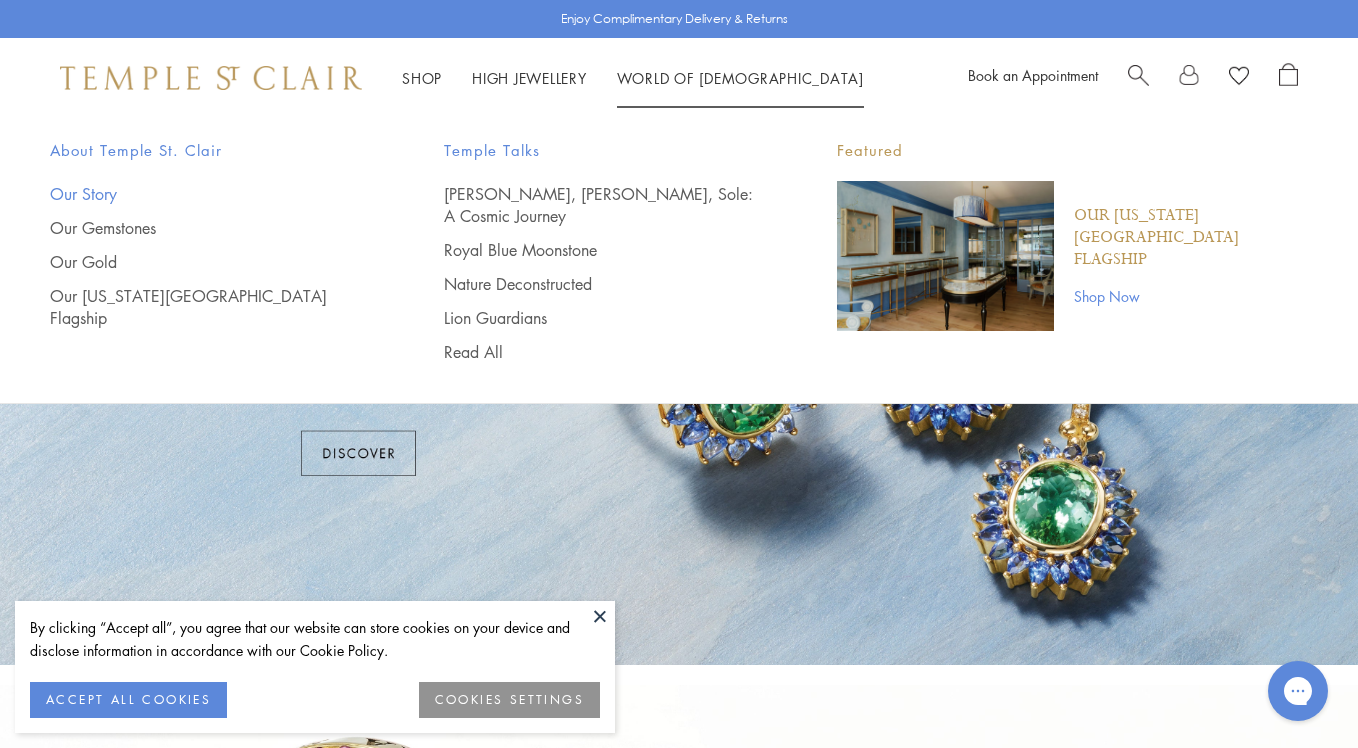 click on "Our Story" at bounding box center (207, 194) 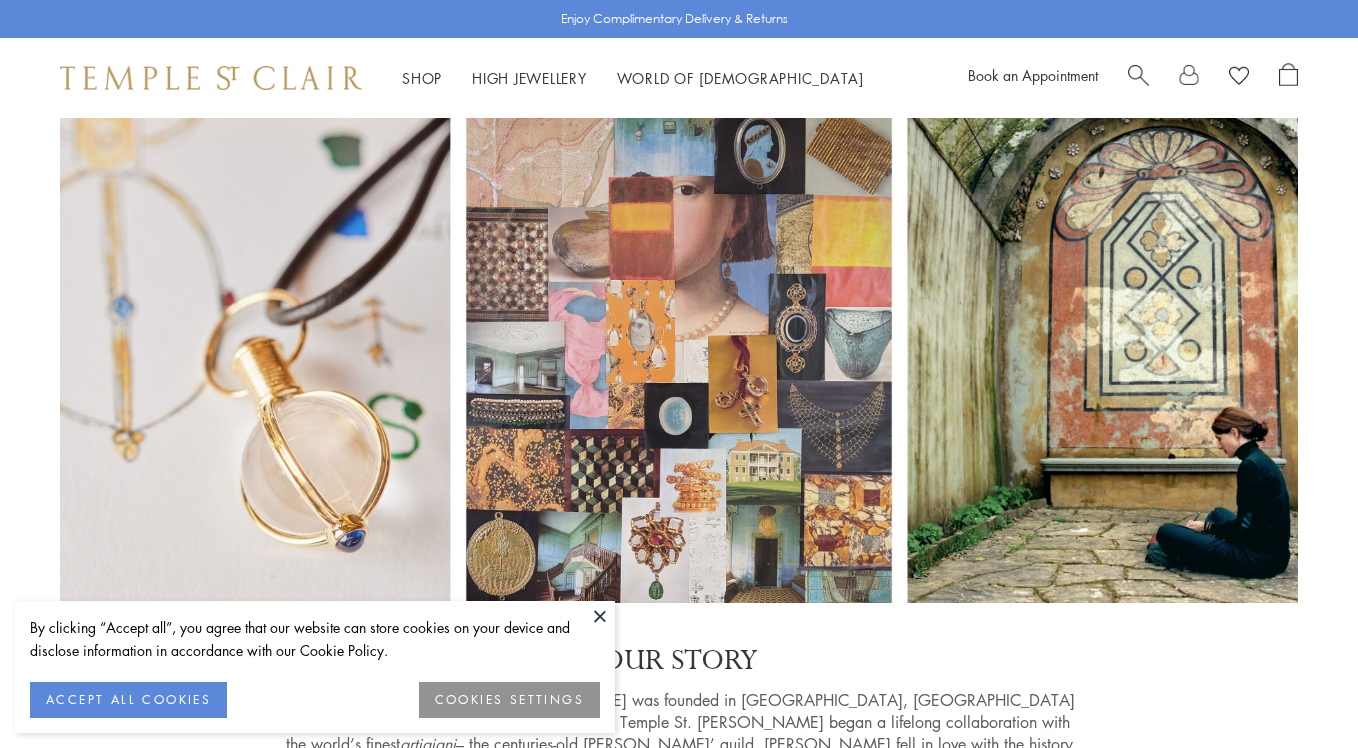 scroll, scrollTop: 0, scrollLeft: 0, axis: both 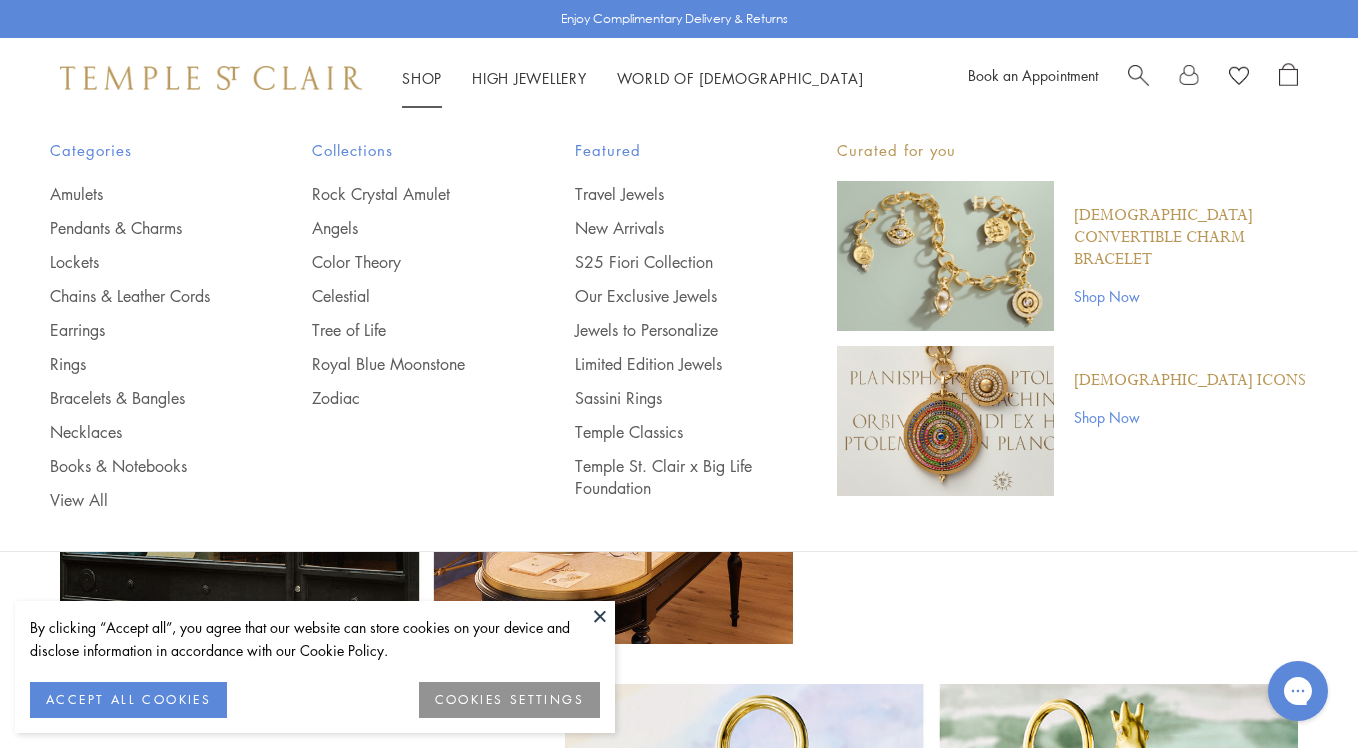 click on "Shop Shop" at bounding box center [422, 78] 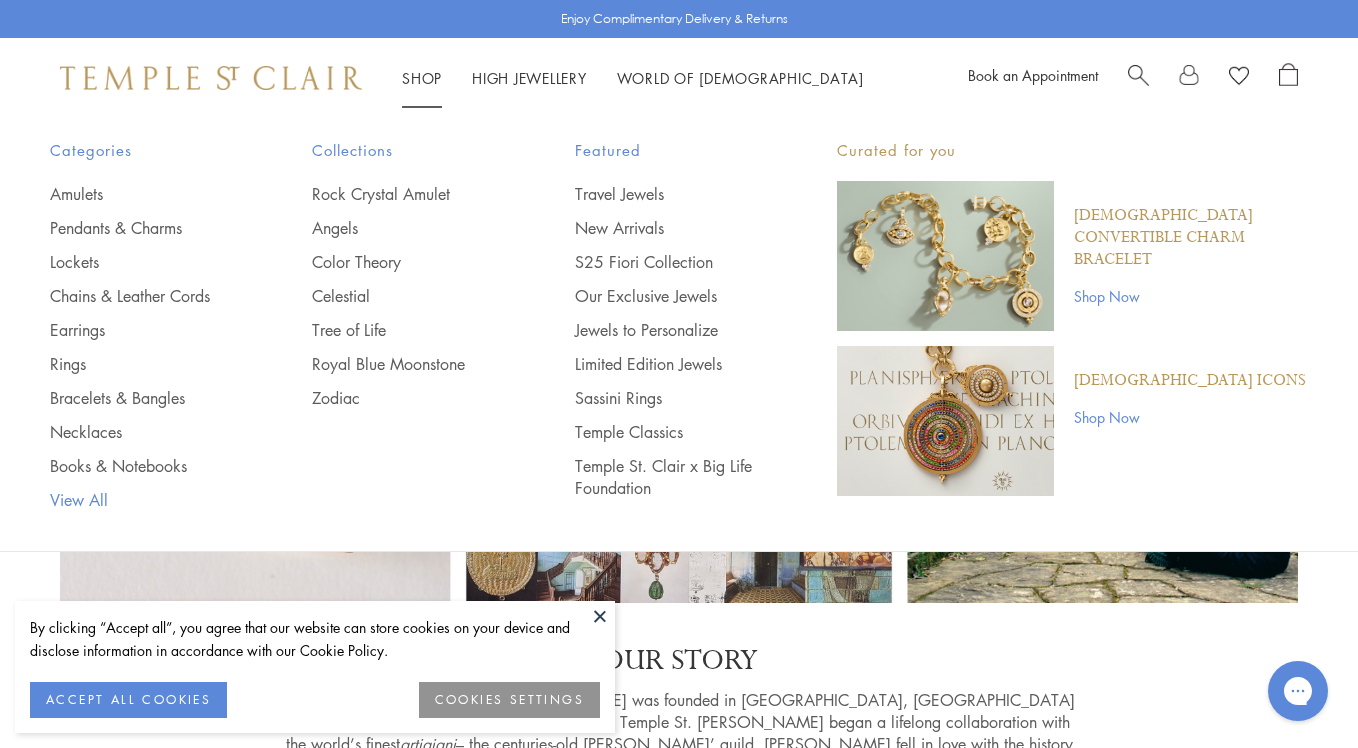 click on "View All" at bounding box center [141, 500] 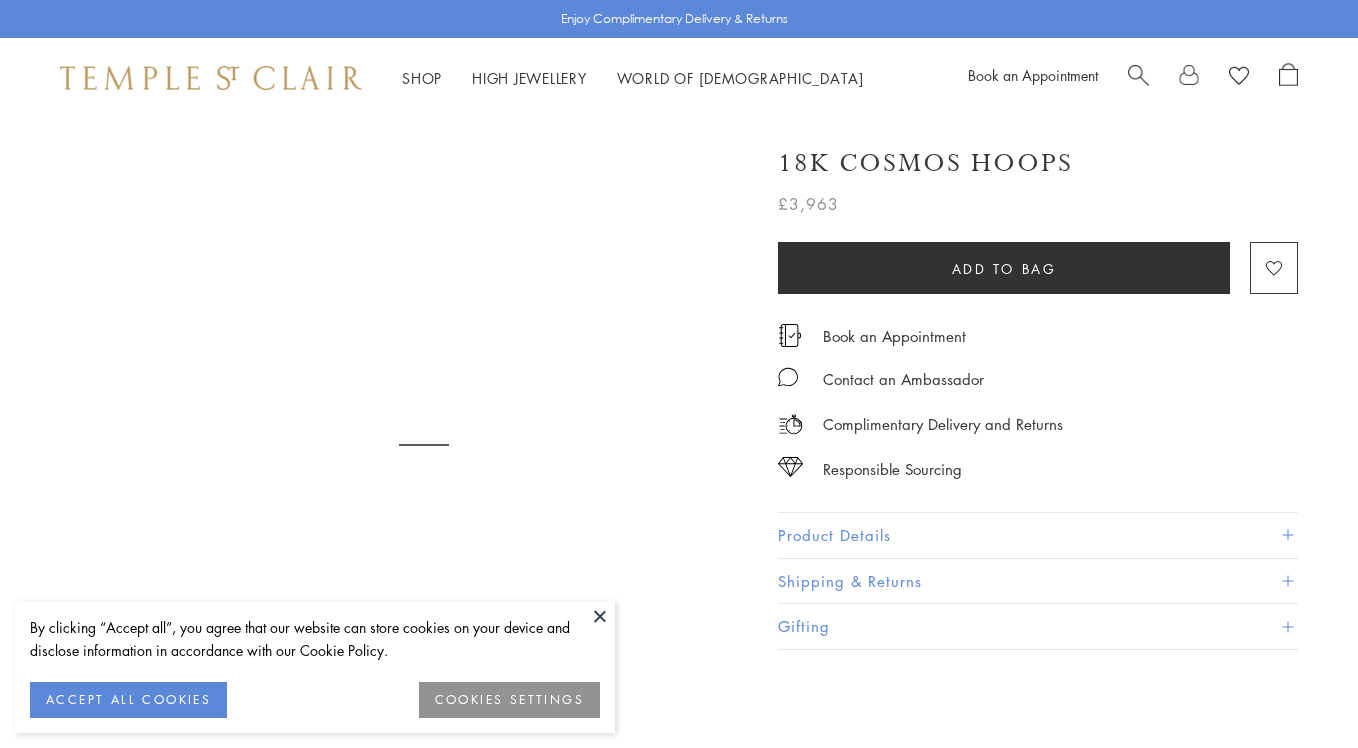 scroll, scrollTop: 0, scrollLeft: 0, axis: both 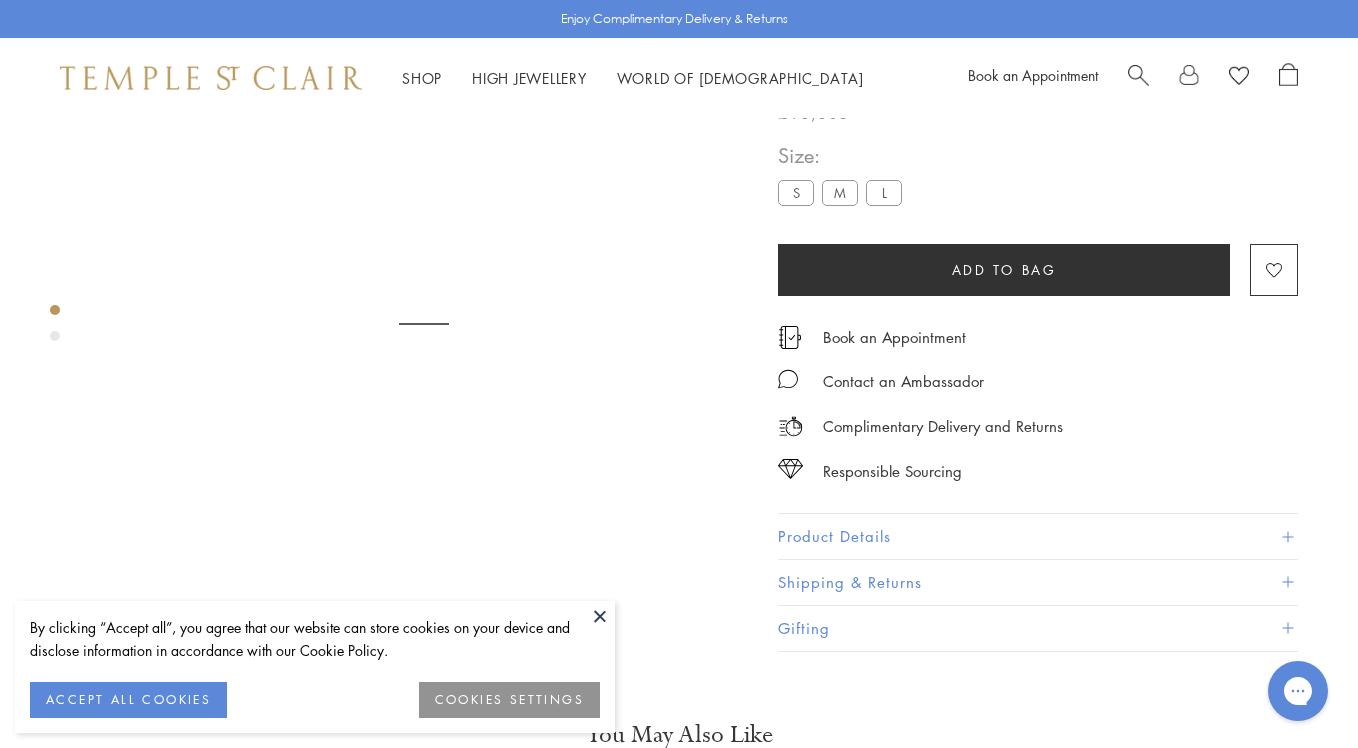 click at bounding box center (424, 374) 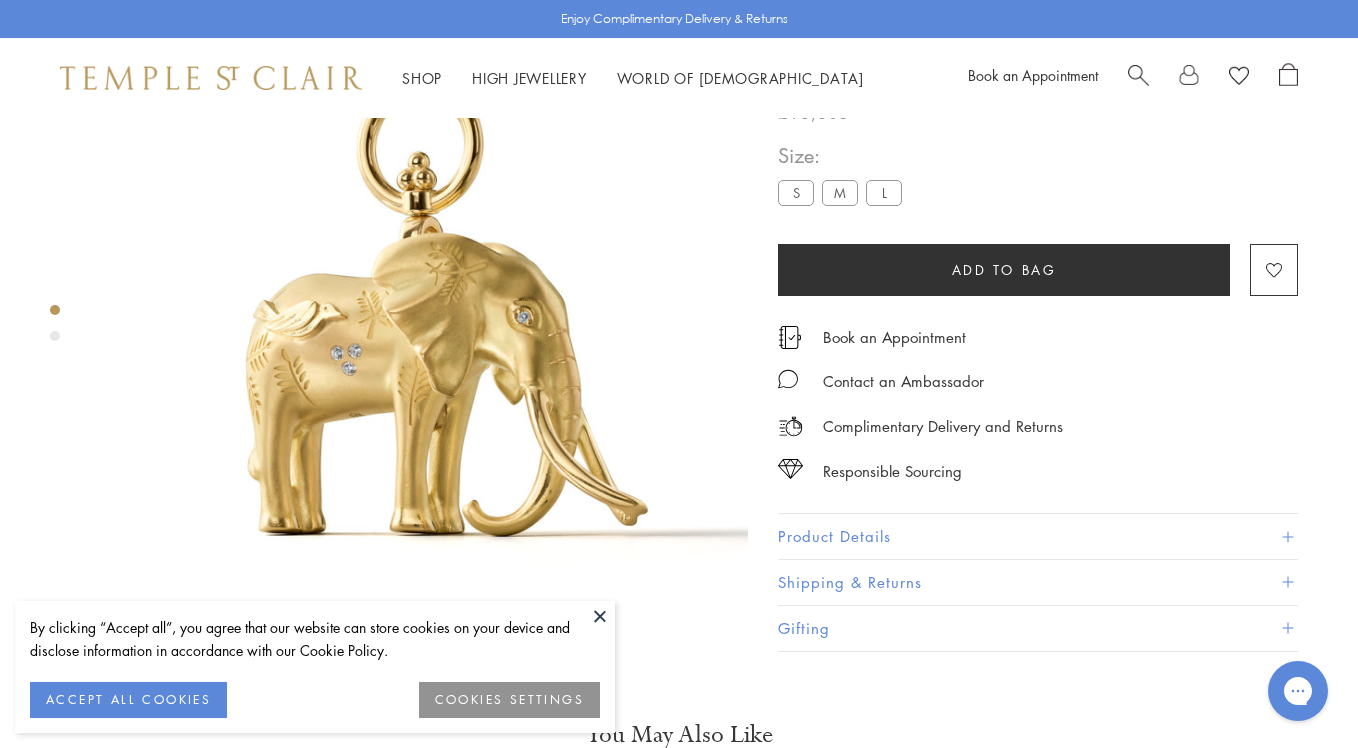 click at bounding box center (424, 324) 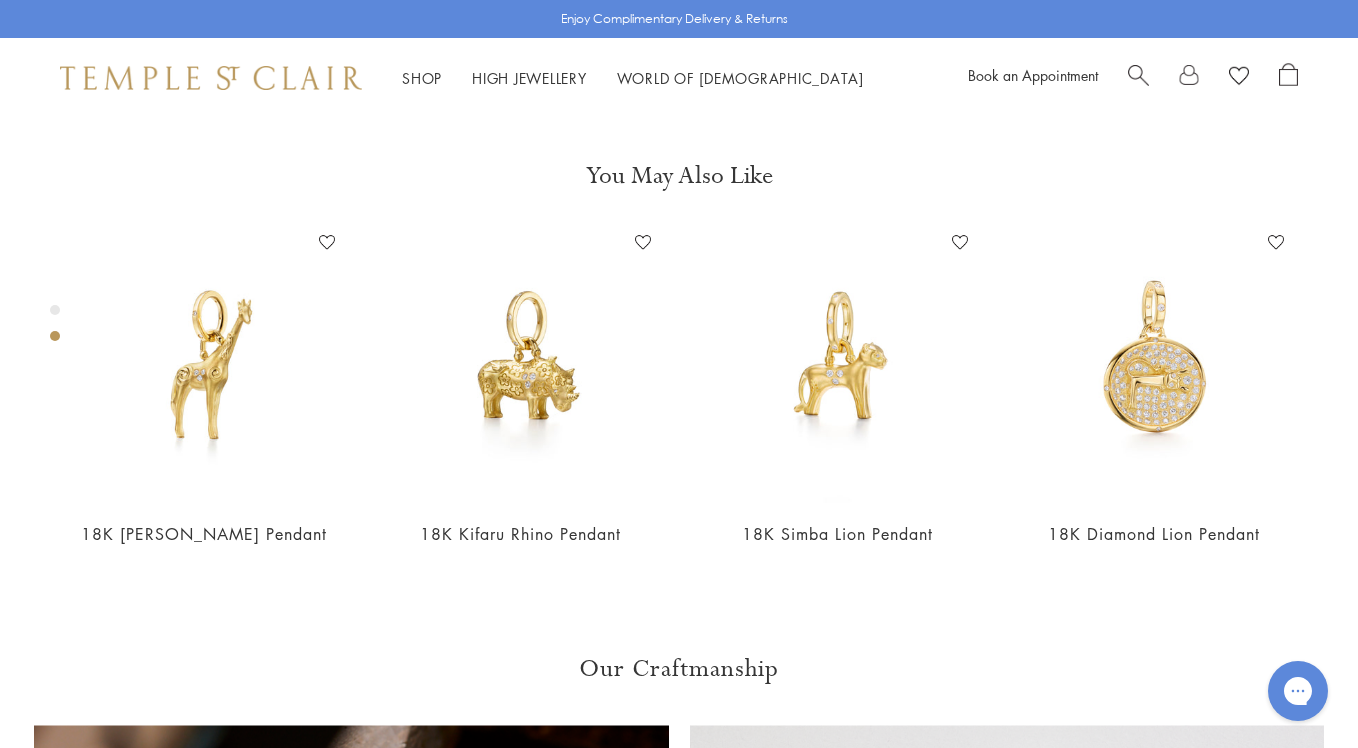 scroll, scrollTop: 402, scrollLeft: 0, axis: vertical 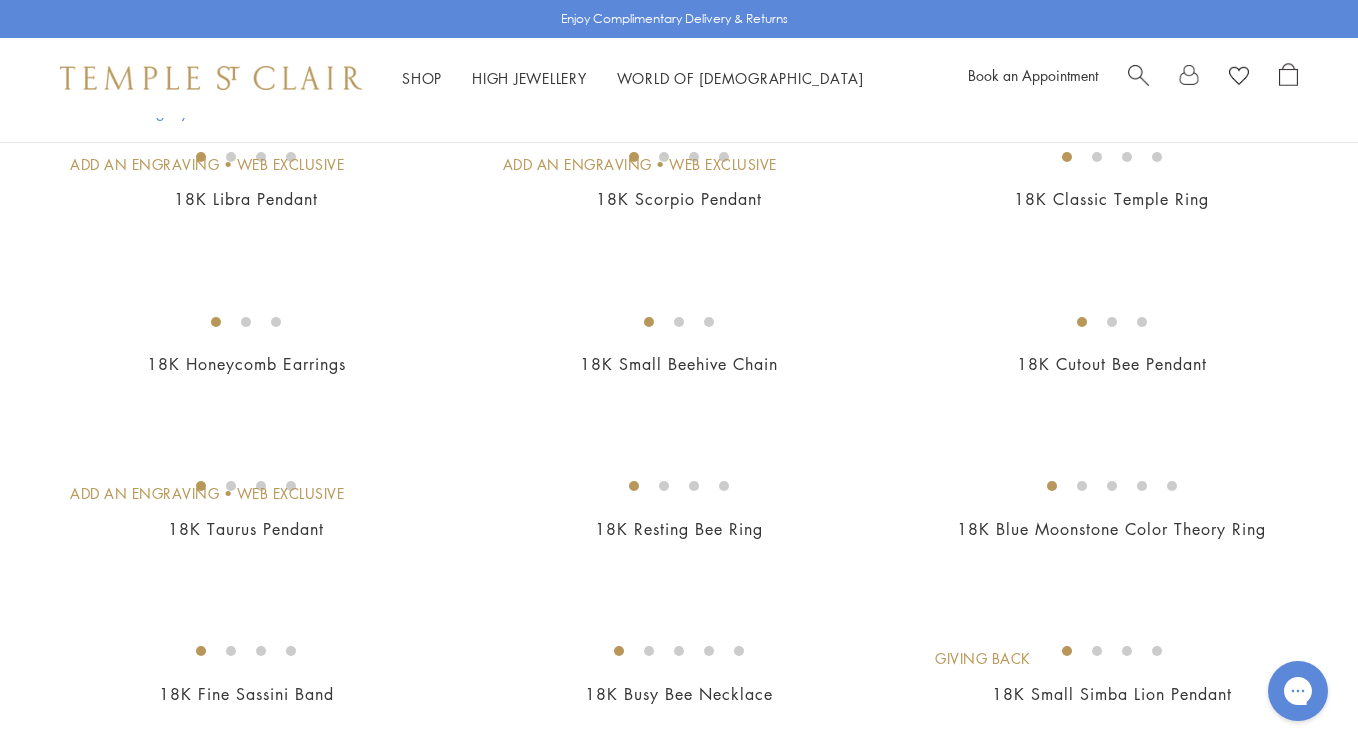 click at bounding box center (0, 0) 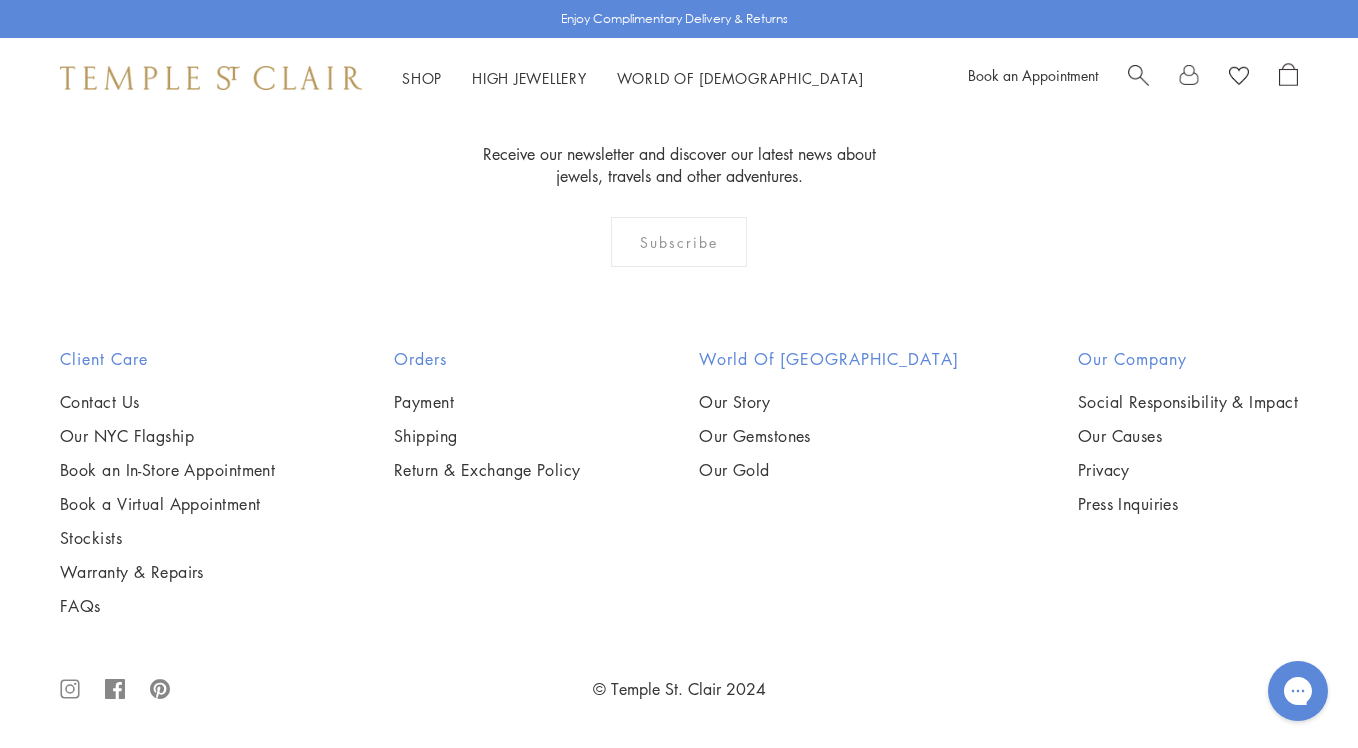 scroll, scrollTop: 10066, scrollLeft: 0, axis: vertical 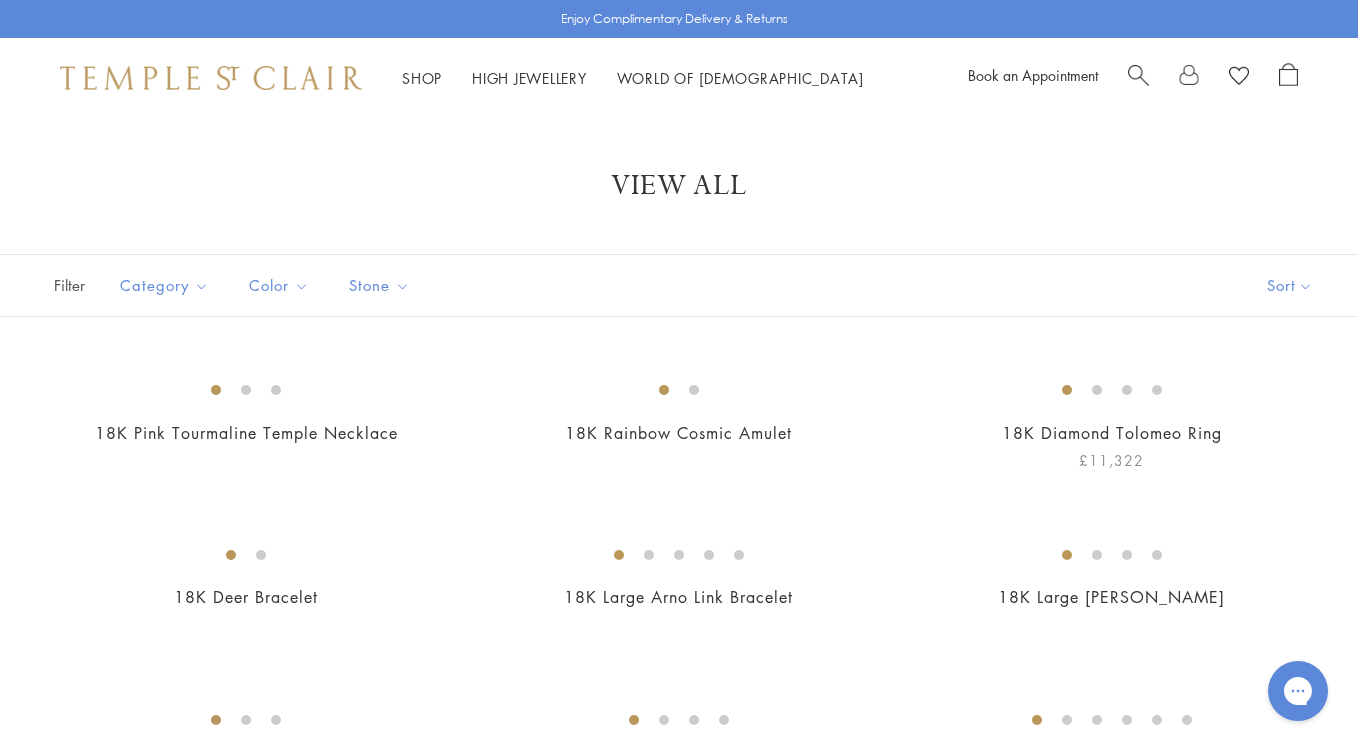 click at bounding box center [0, 0] 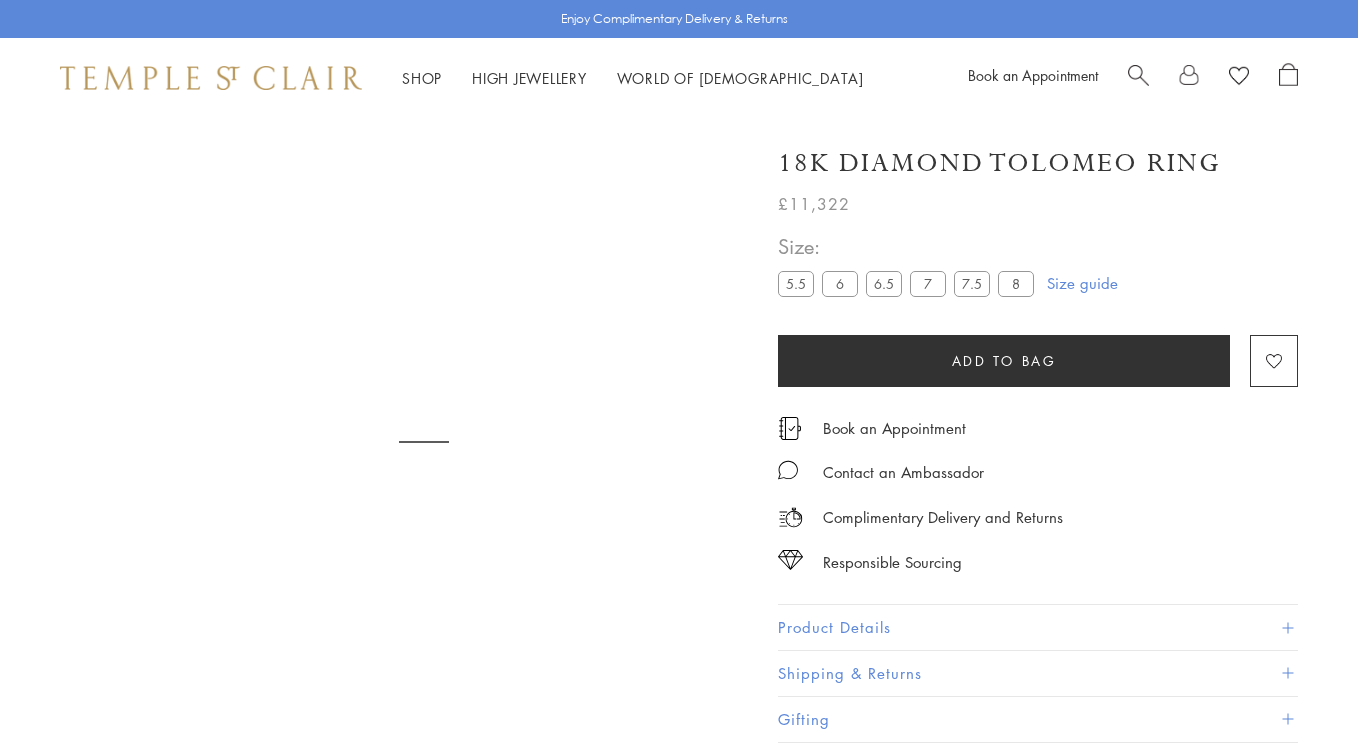 scroll, scrollTop: 118, scrollLeft: 0, axis: vertical 